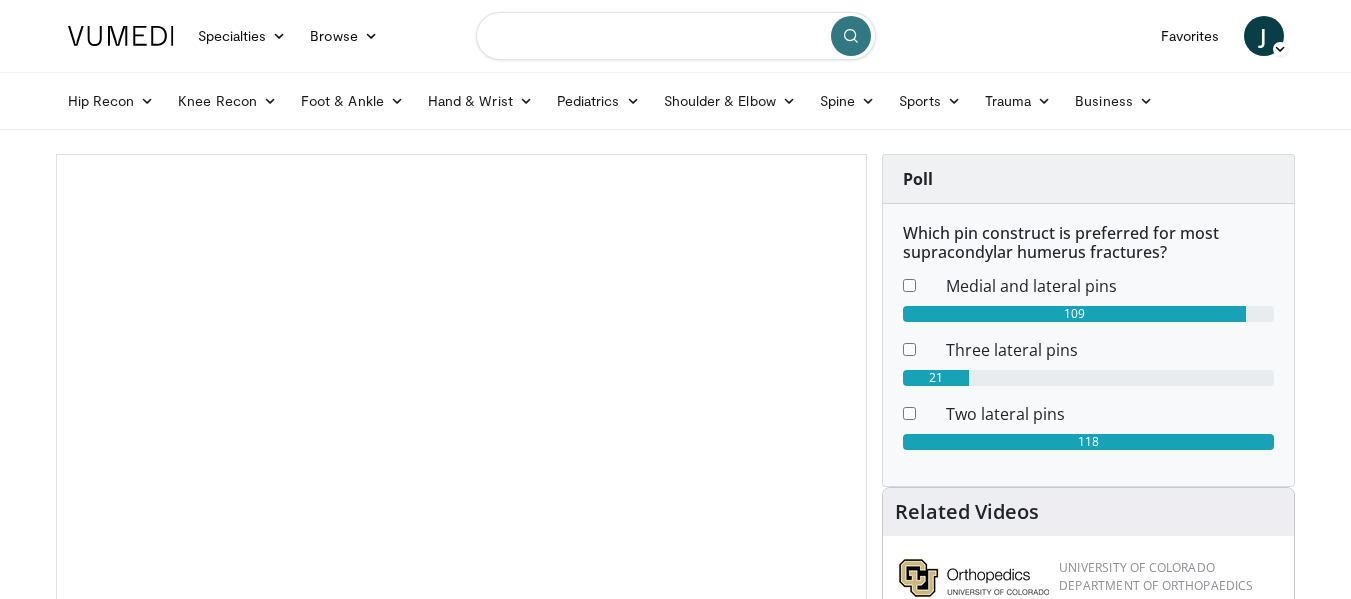 scroll, scrollTop: 0, scrollLeft: 0, axis: both 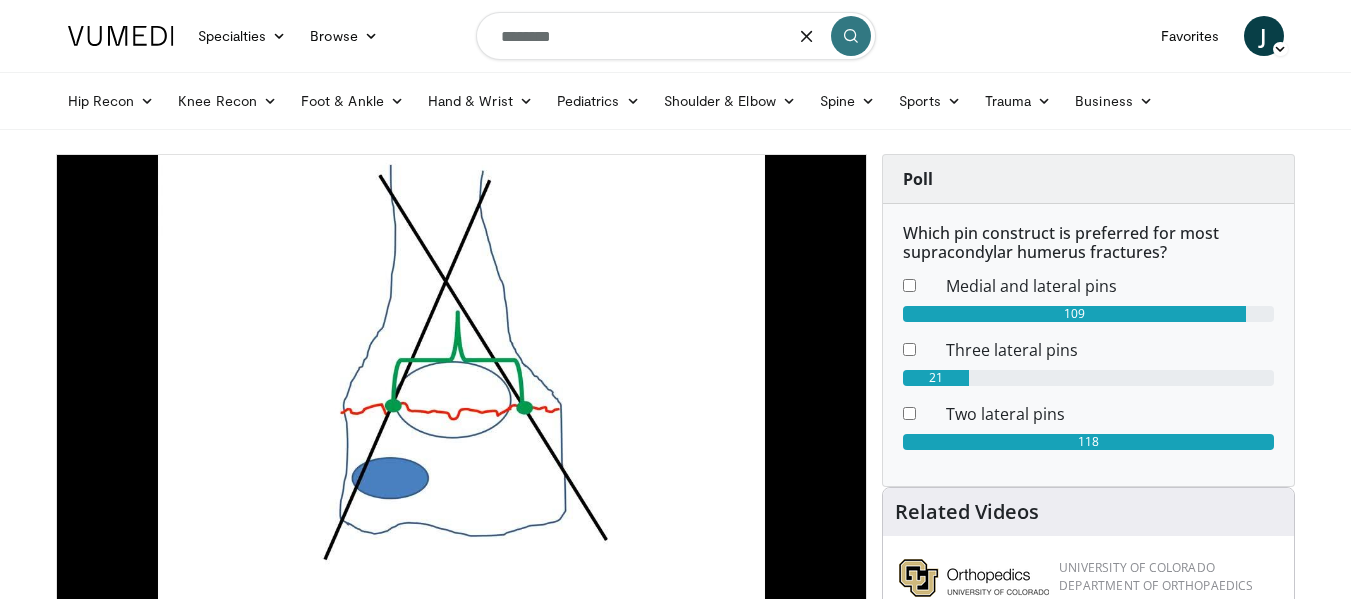 type on "********" 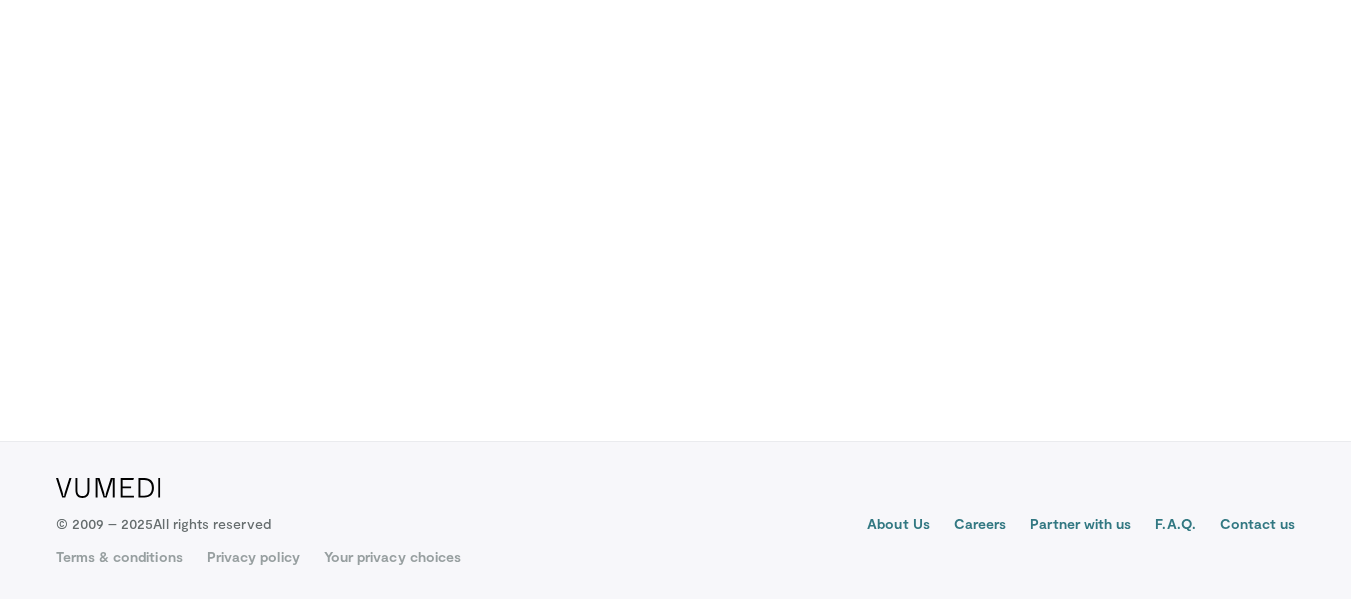 scroll, scrollTop: 0, scrollLeft: 0, axis: both 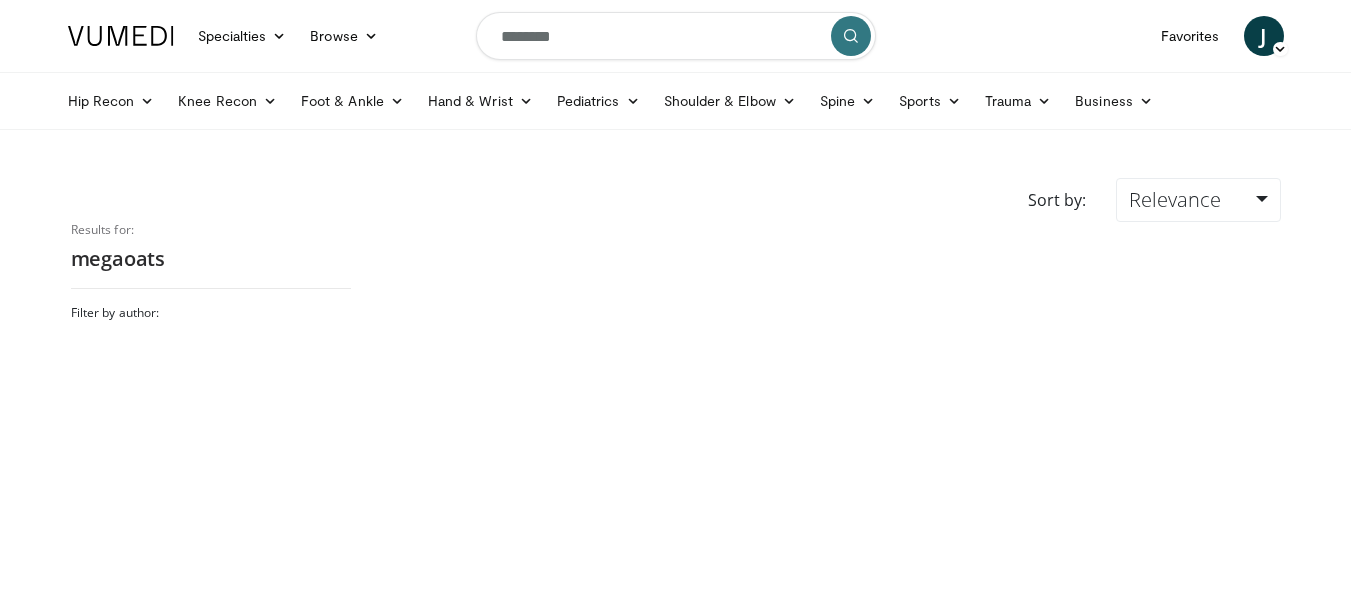 click on "********" at bounding box center [676, 36] 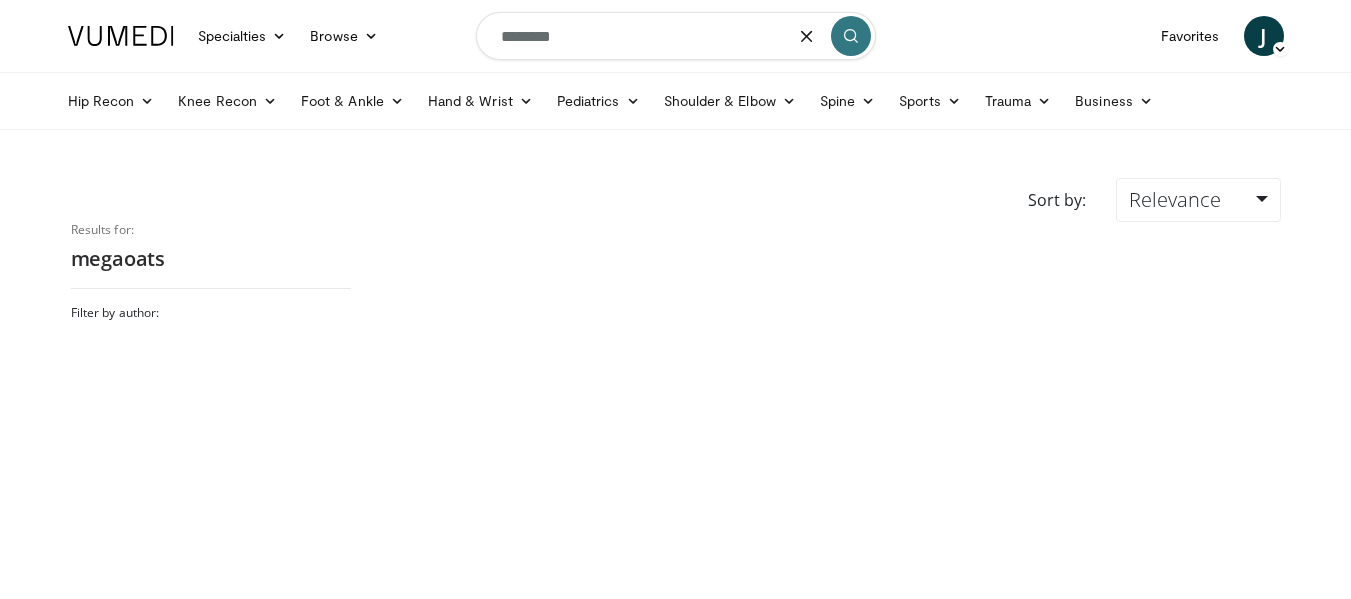 click on "********" at bounding box center [676, 36] 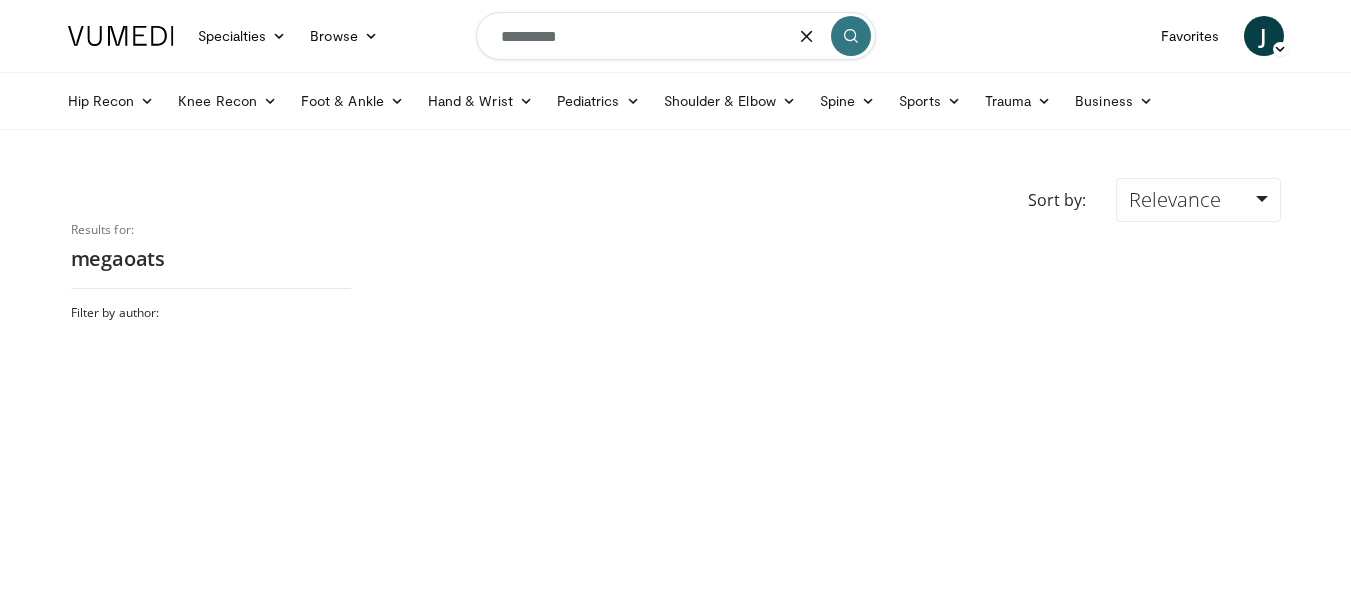 type on "*********" 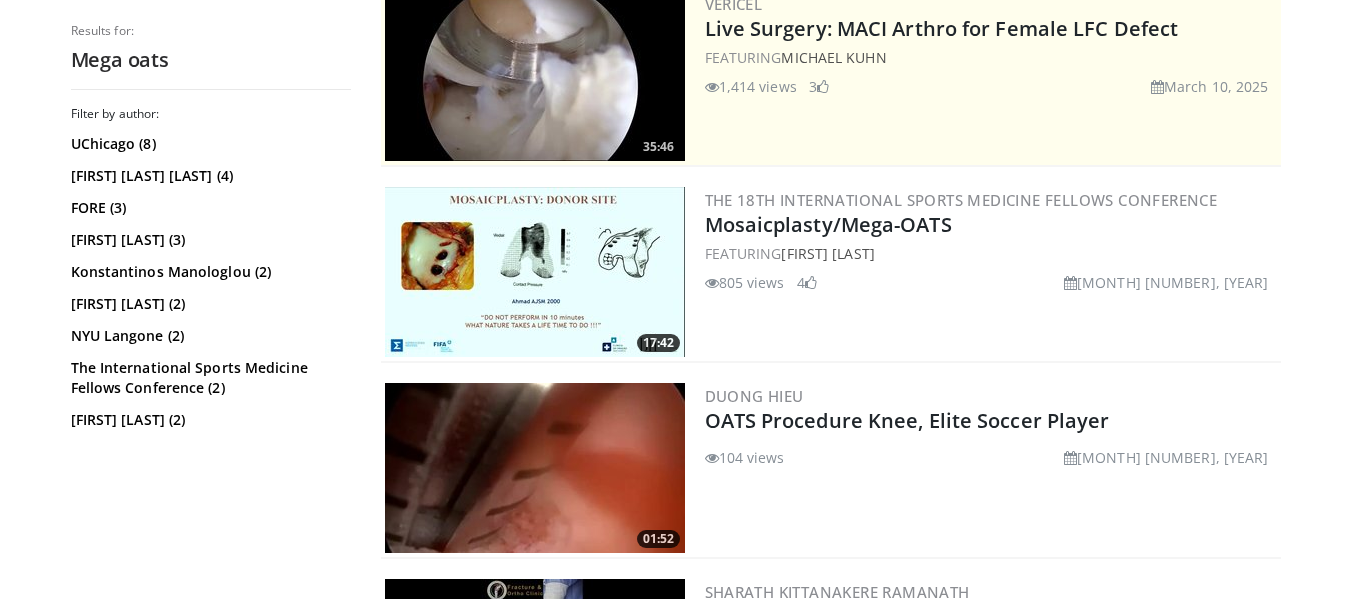 scroll, scrollTop: 430, scrollLeft: 0, axis: vertical 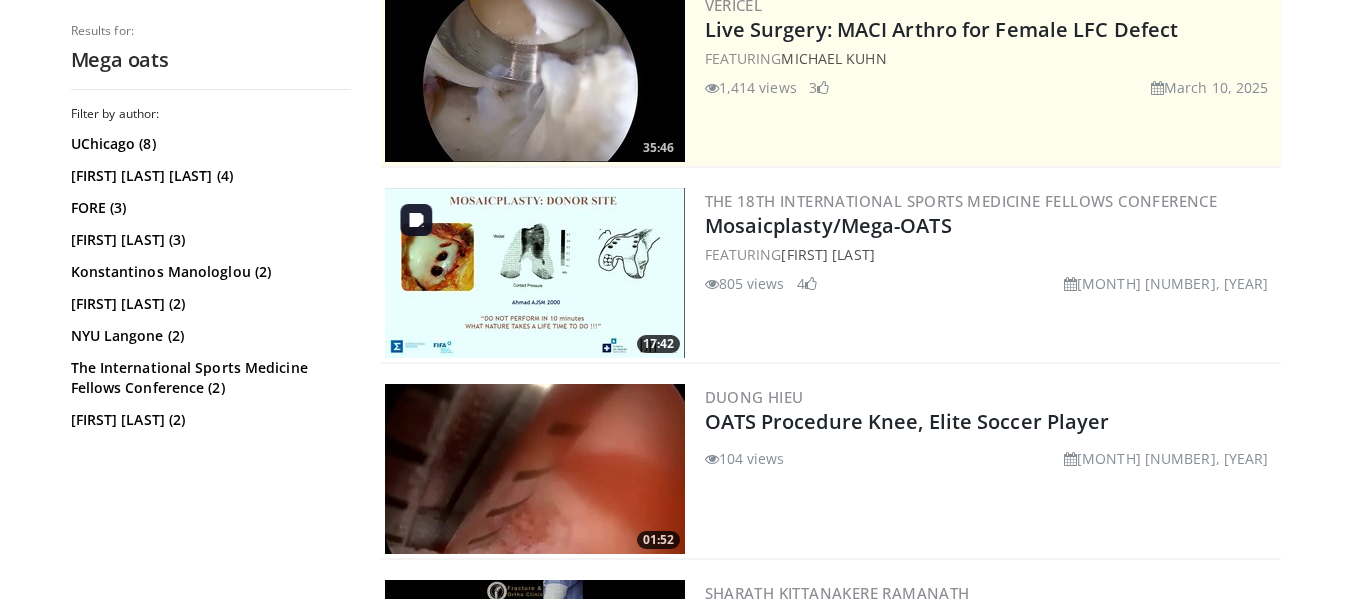 click at bounding box center (535, 273) 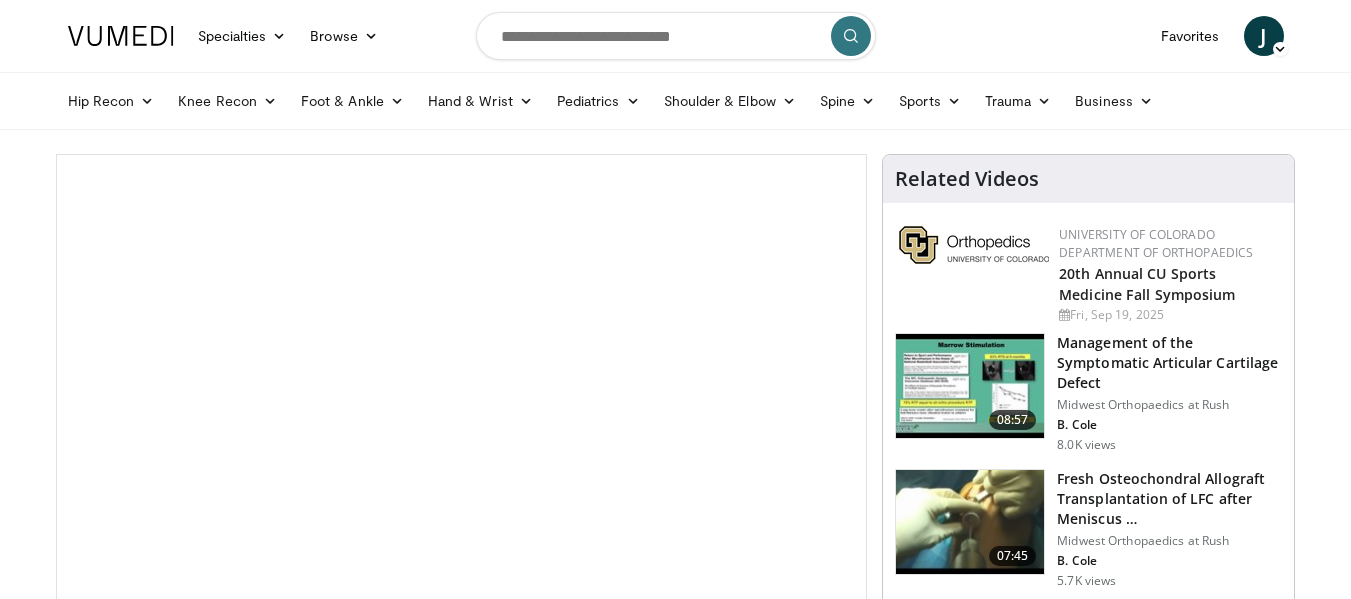 scroll, scrollTop: 0, scrollLeft: 0, axis: both 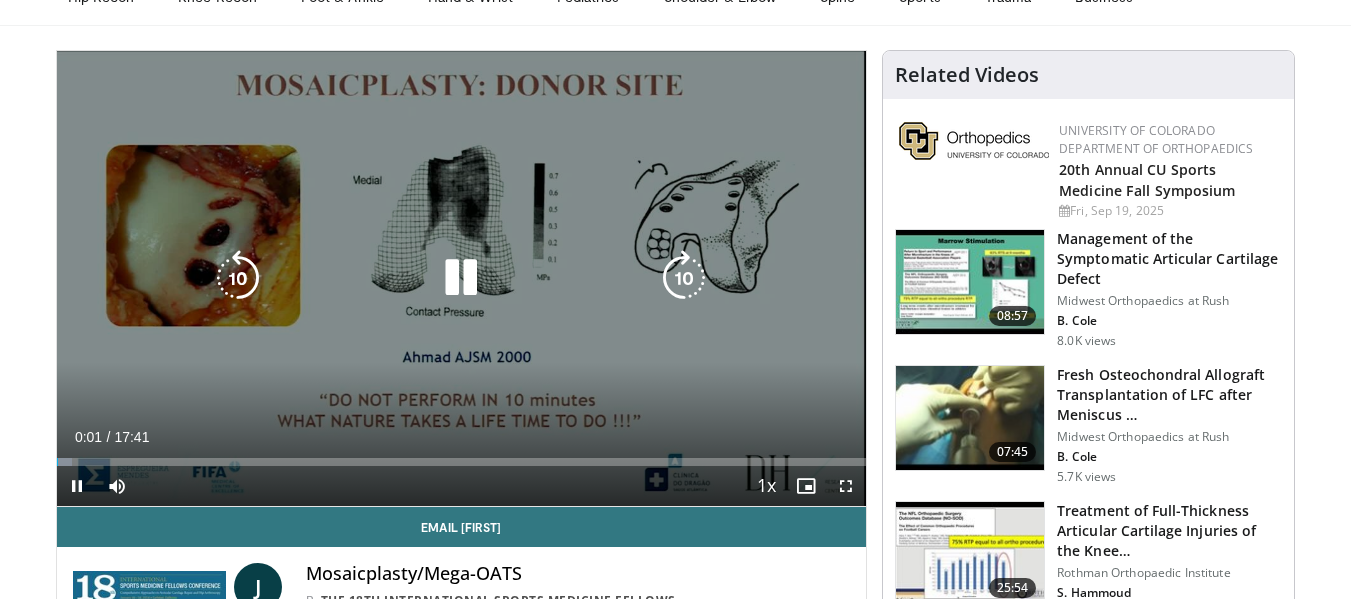 click at bounding box center (461, 278) 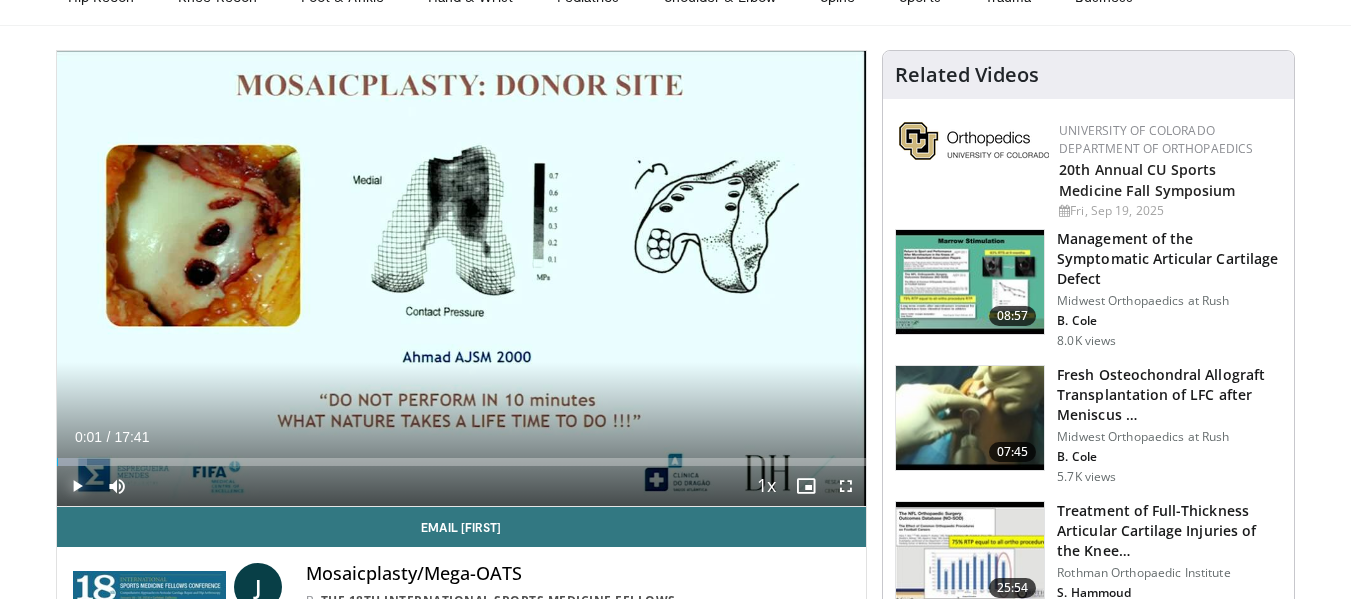 click at bounding box center (77, 486) 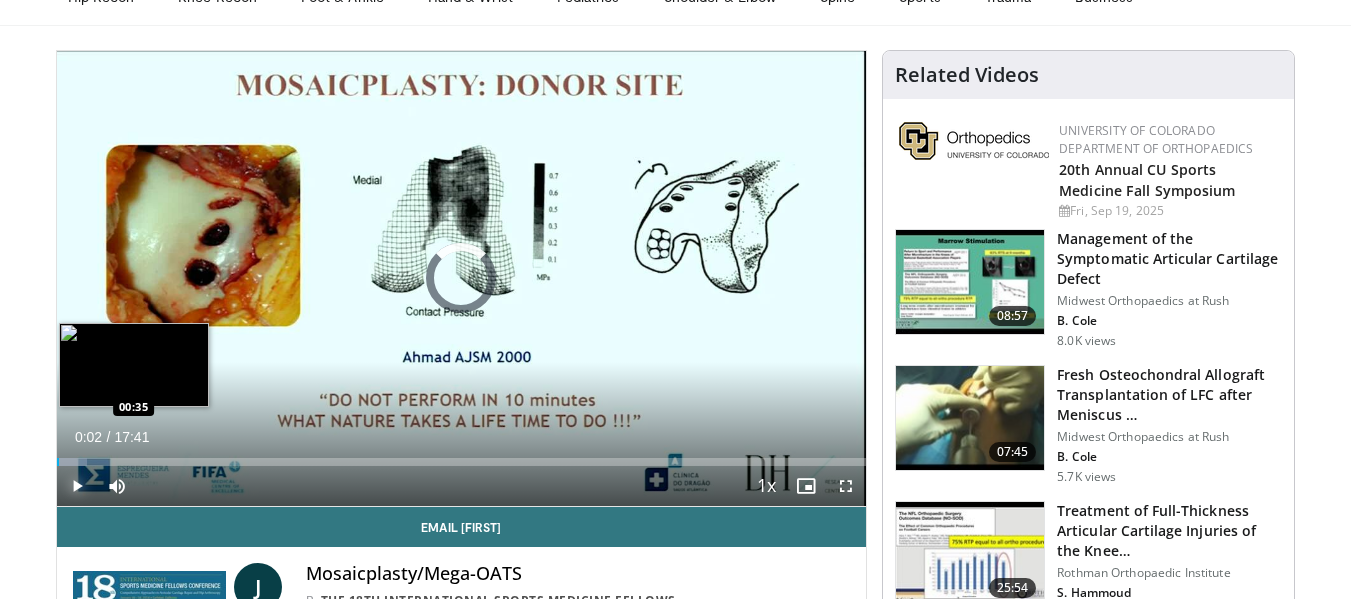 click on "Loaded :  3.73% 00:03 00:35" at bounding box center [462, 456] 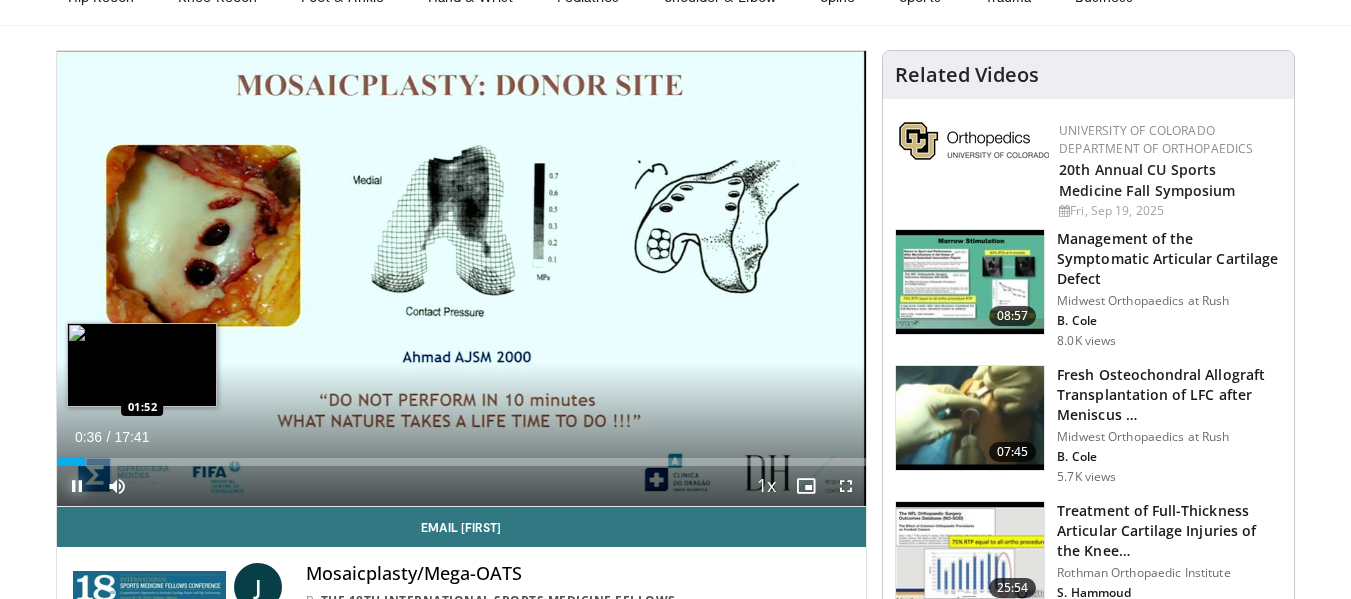 click on "Loaded :  3.77% 00:36 01:52" at bounding box center [462, 462] 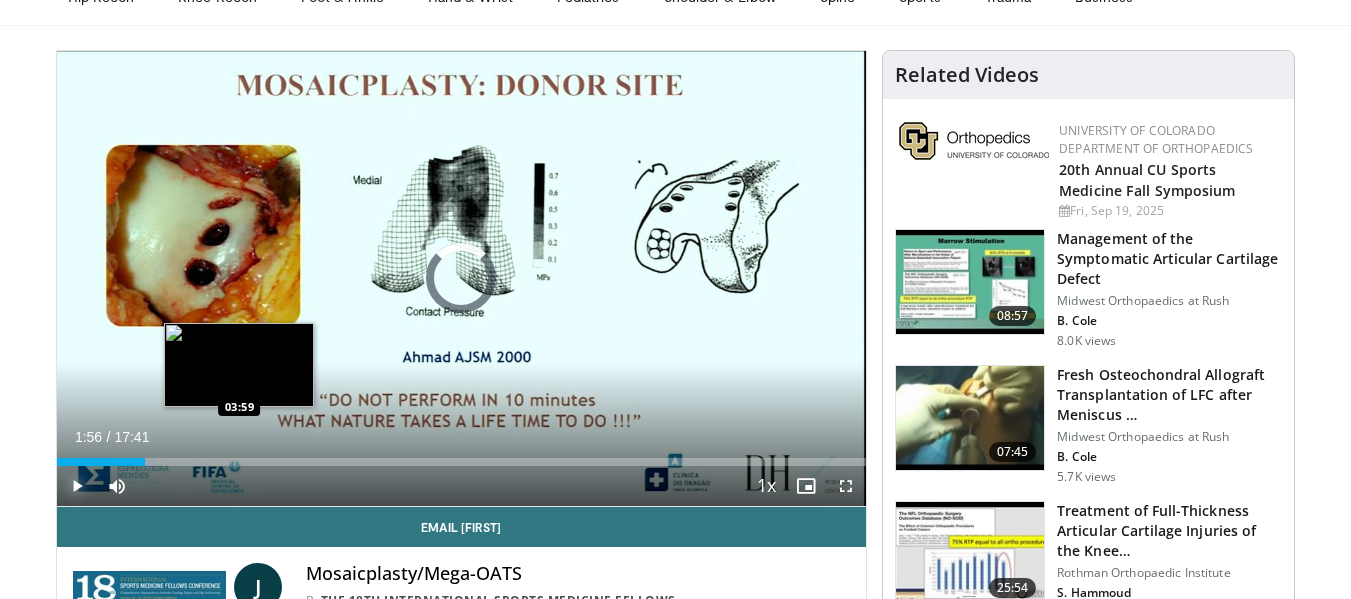click on "Loaded :  12.25% 01:56 03:59" at bounding box center (462, 456) 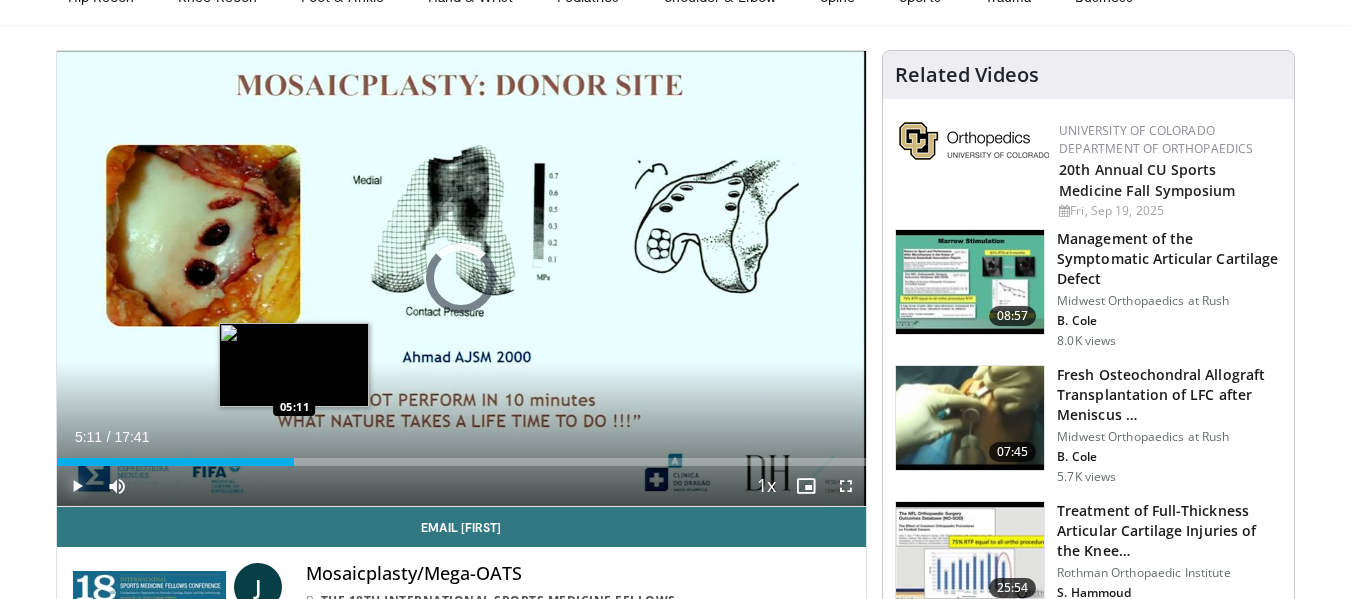 click on "Loaded :  22.62% 05:11 05:11" at bounding box center [462, 456] 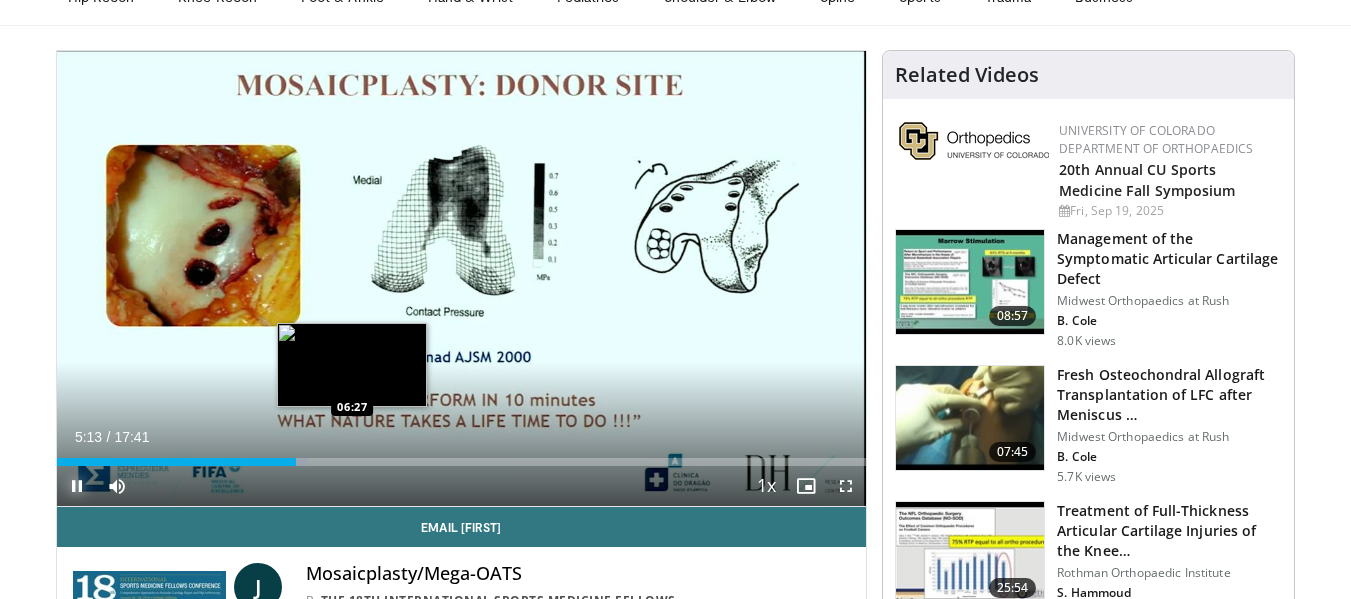 click on "Loaded :  31.10% 05:13 06:27" at bounding box center [462, 456] 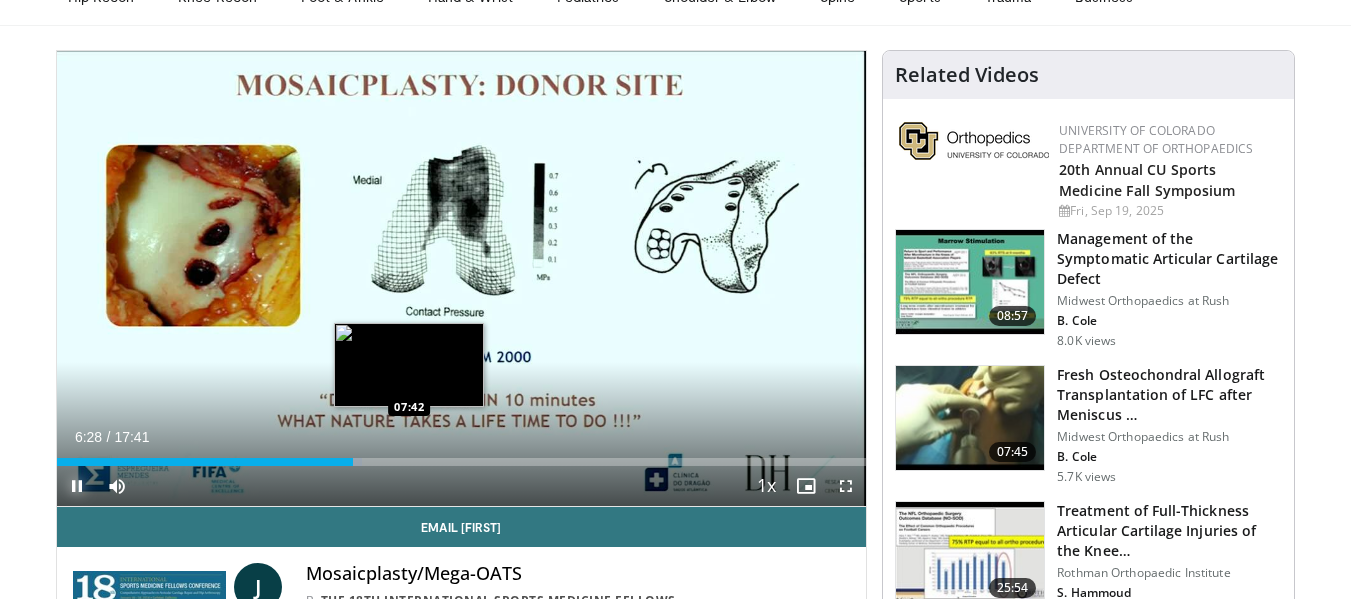 click on "Loaded :  37.70% 06:28 07:42" at bounding box center (462, 456) 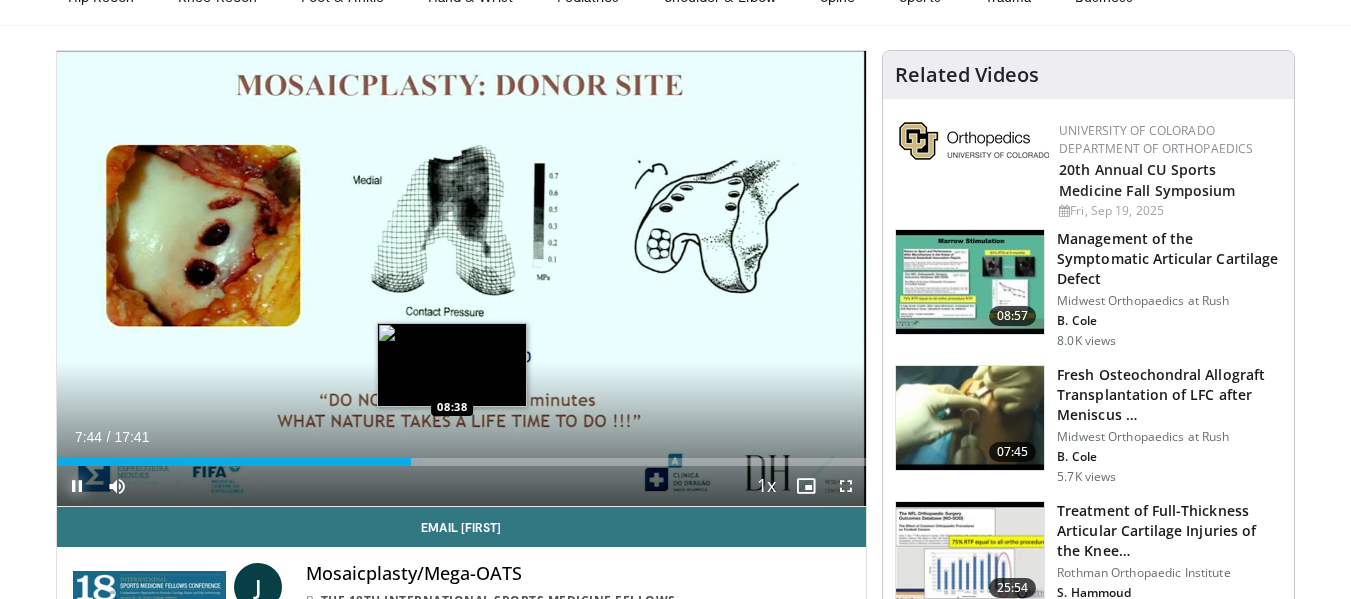 click on "Loaded :  45.24% 07:44 08:38" at bounding box center [462, 462] 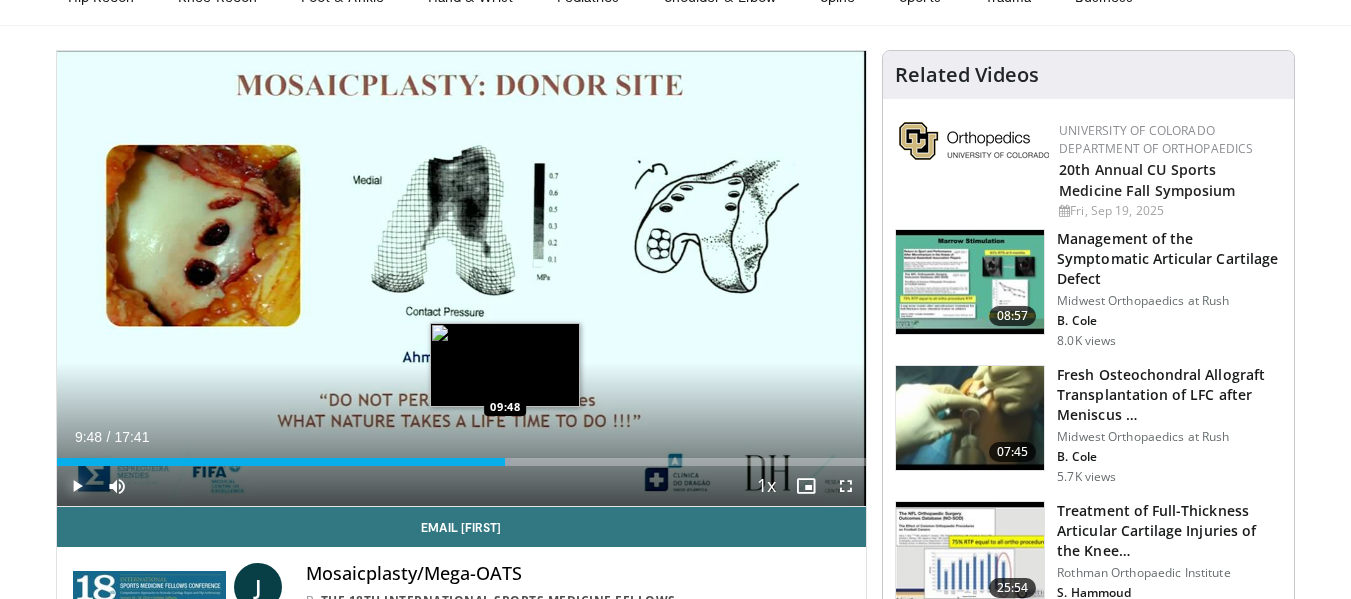 click on "Loaded :  56.09% 09:48 09:48" at bounding box center (462, 462) 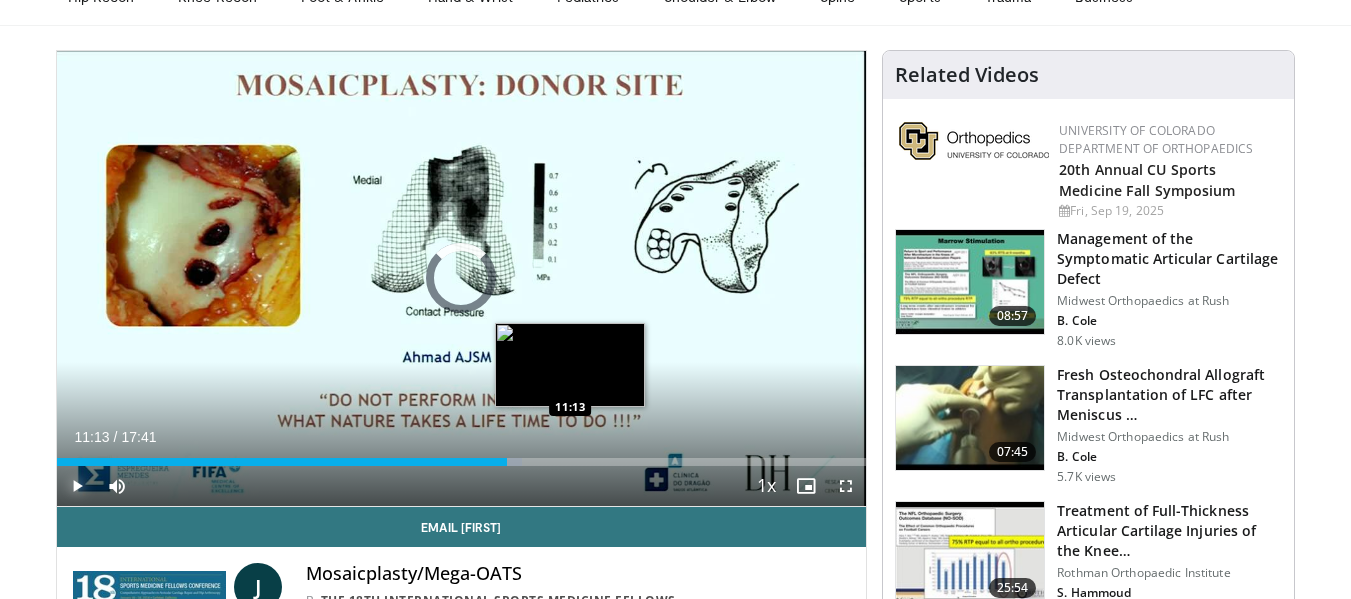 click on "Loaded :  57.49% 11:13 11:13" at bounding box center [462, 456] 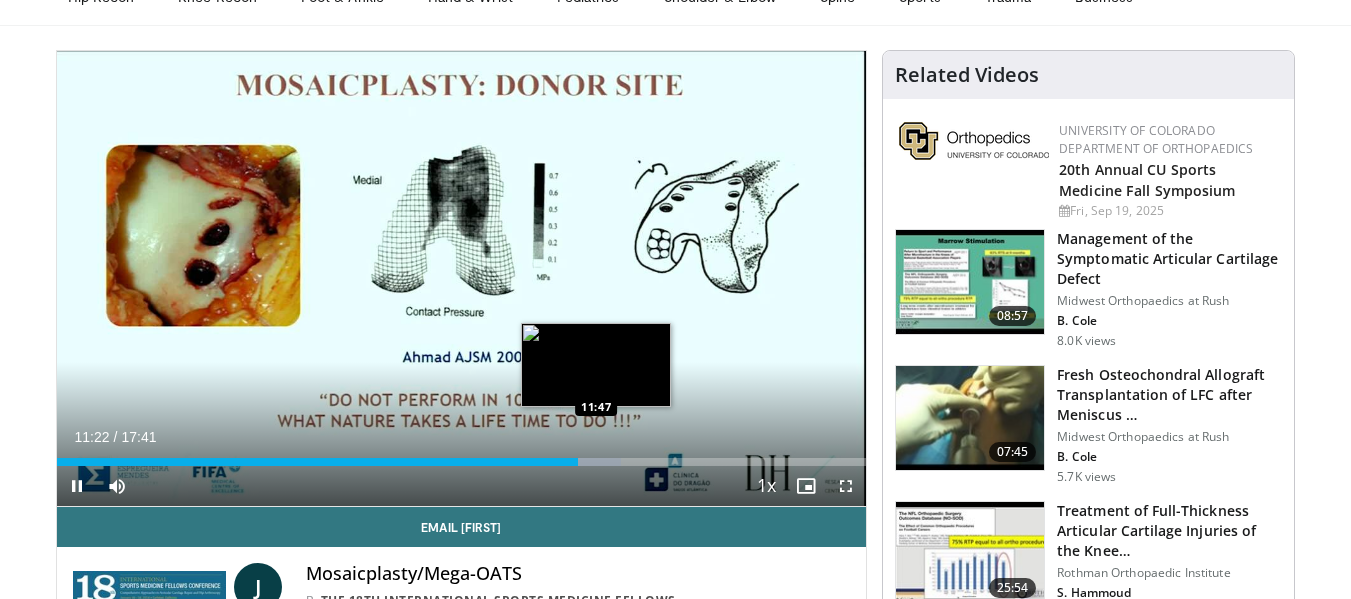 click on "**********" at bounding box center [462, 279] 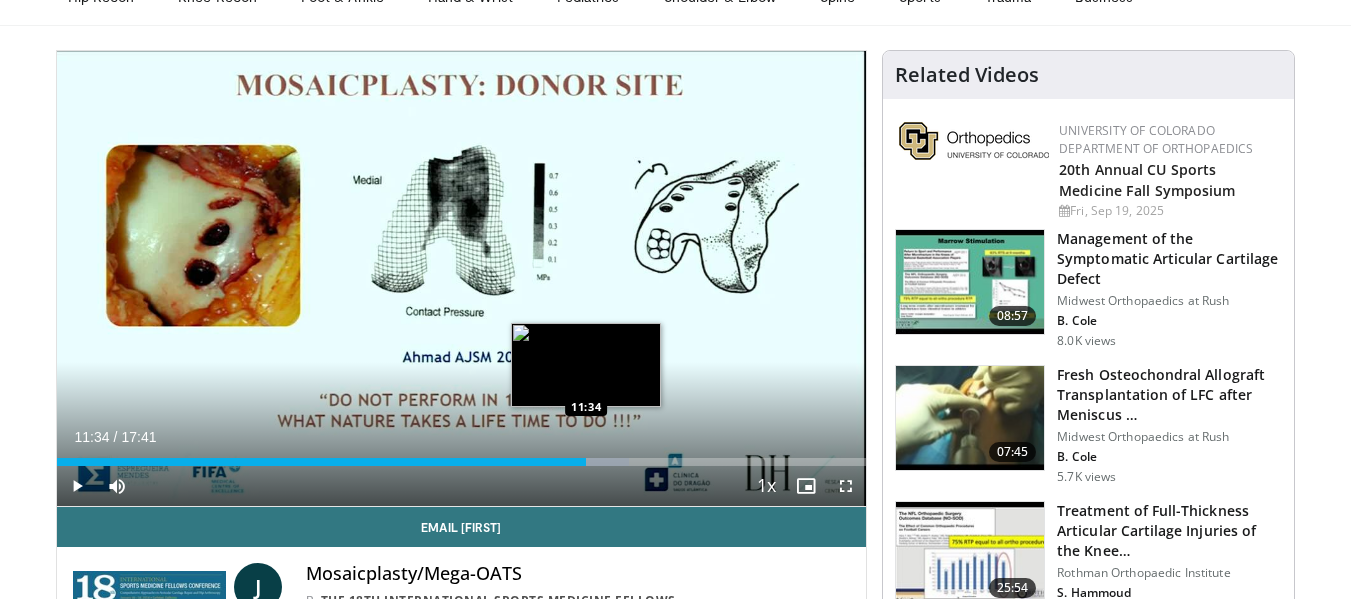 click at bounding box center (598, 462) 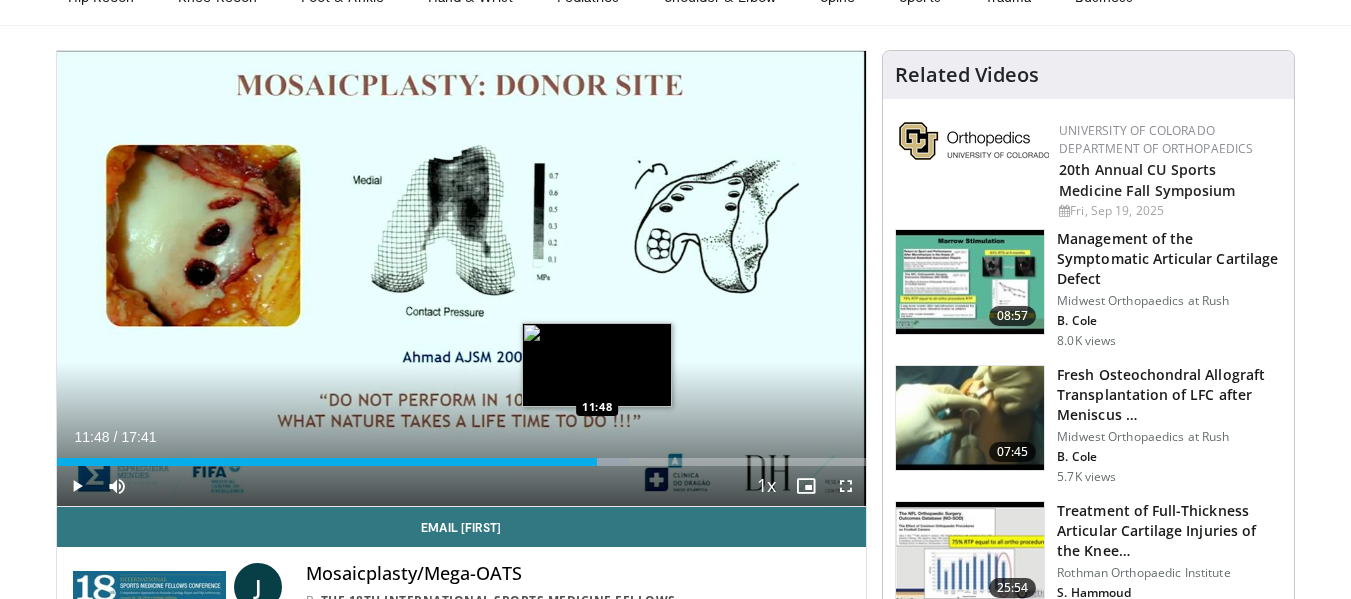click at bounding box center (598, 462) 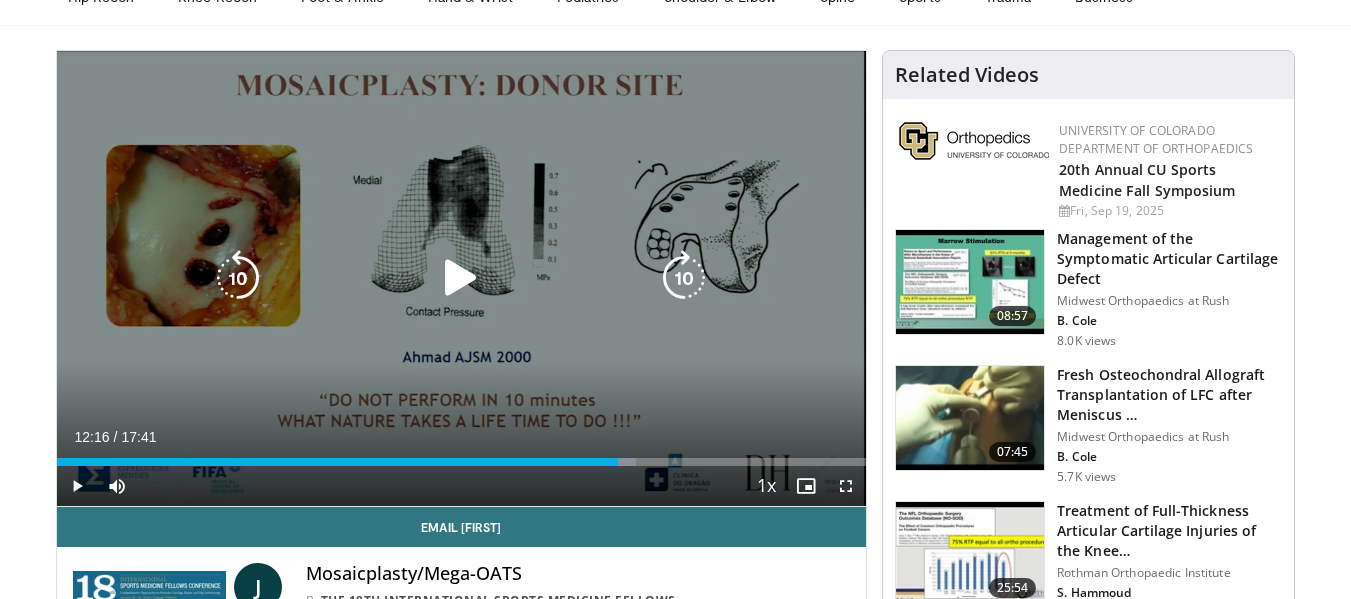 click at bounding box center (606, 462) 